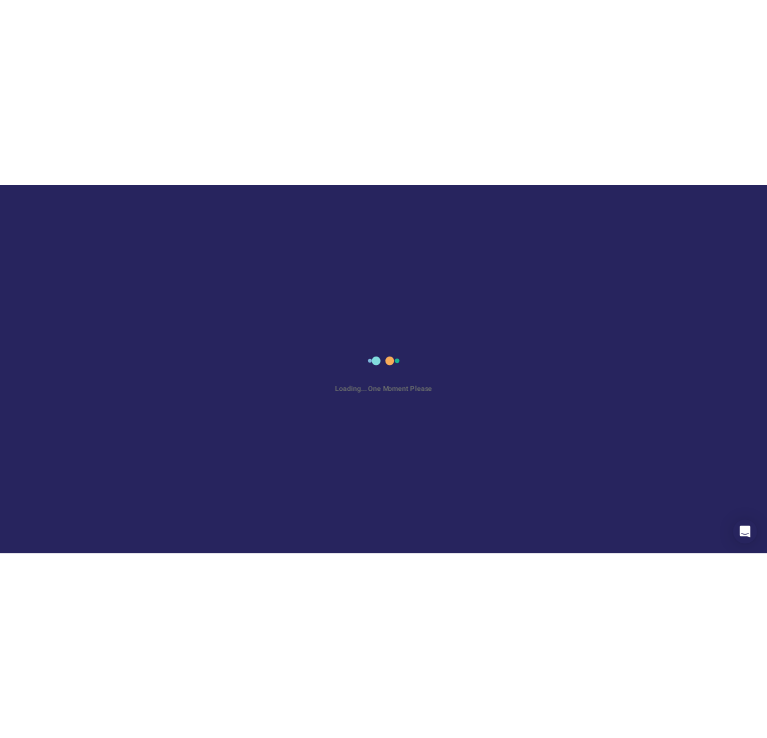 scroll, scrollTop: 0, scrollLeft: 0, axis: both 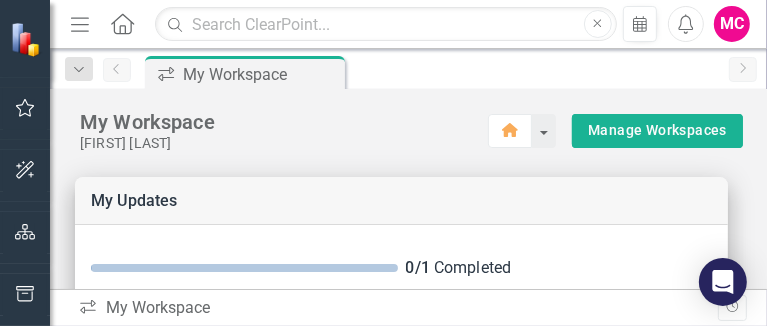 drag, startPoint x: 581, startPoint y: 324, endPoint x: 578, endPoint y: 347, distance: 23.194826 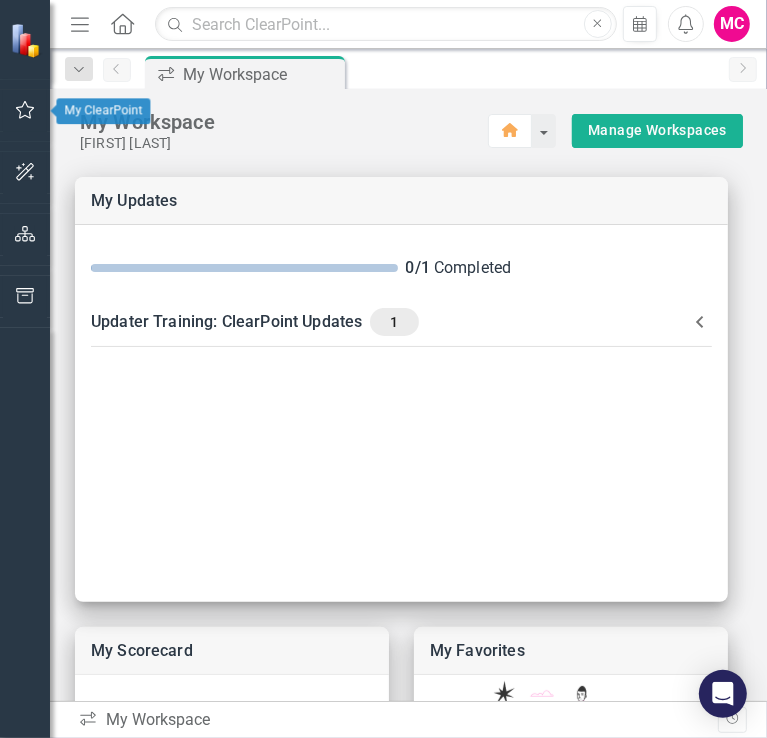 click 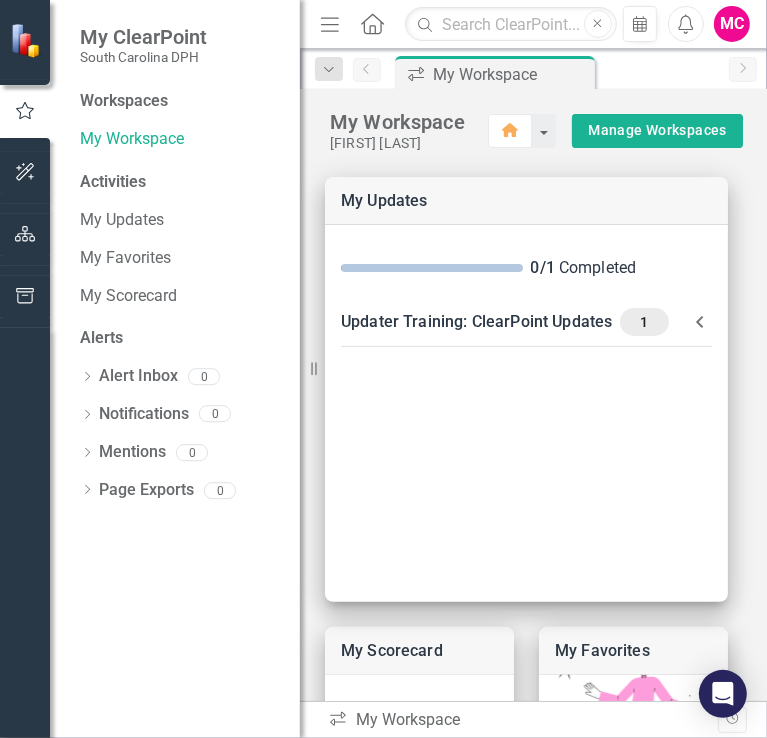 click on "Activities" at bounding box center (180, 182) 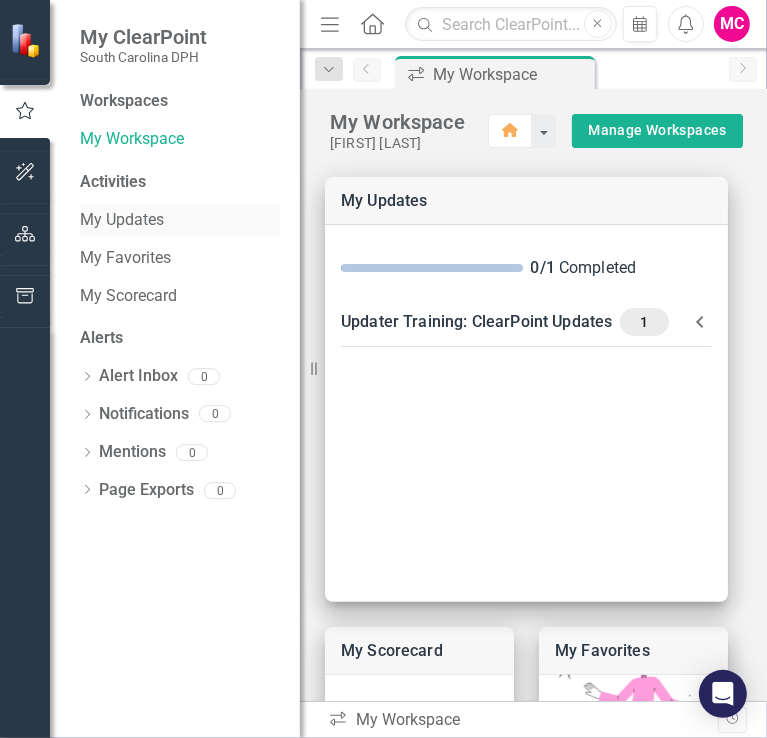click on "My Updates" at bounding box center (180, 220) 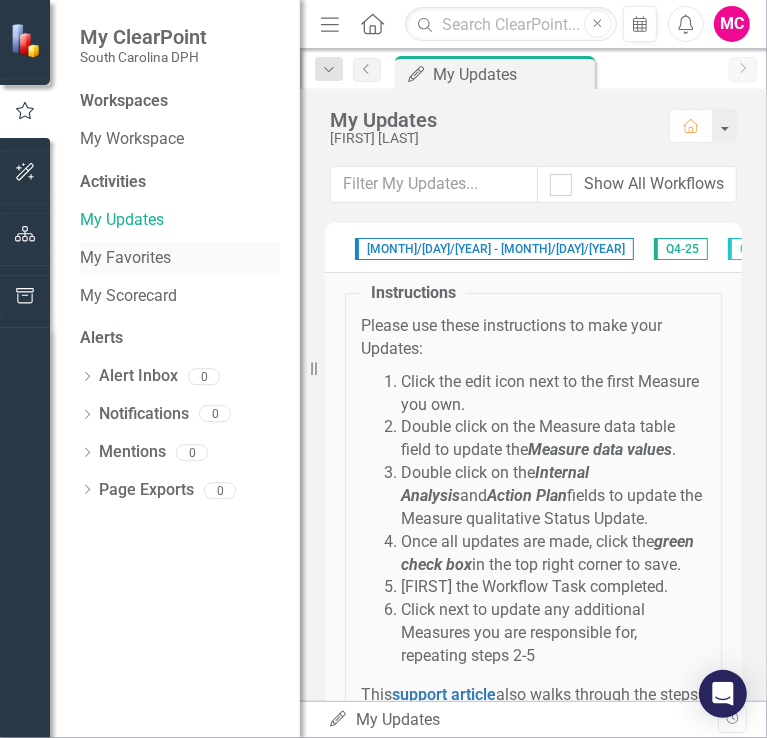 click on "My Favorites" at bounding box center (180, 258) 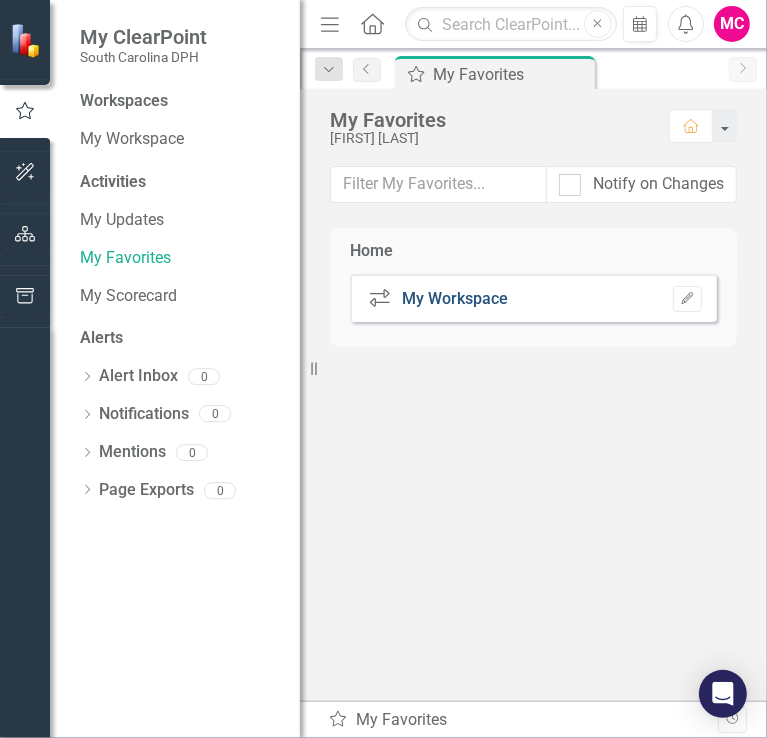 click on "My Workspace" at bounding box center [456, 298] 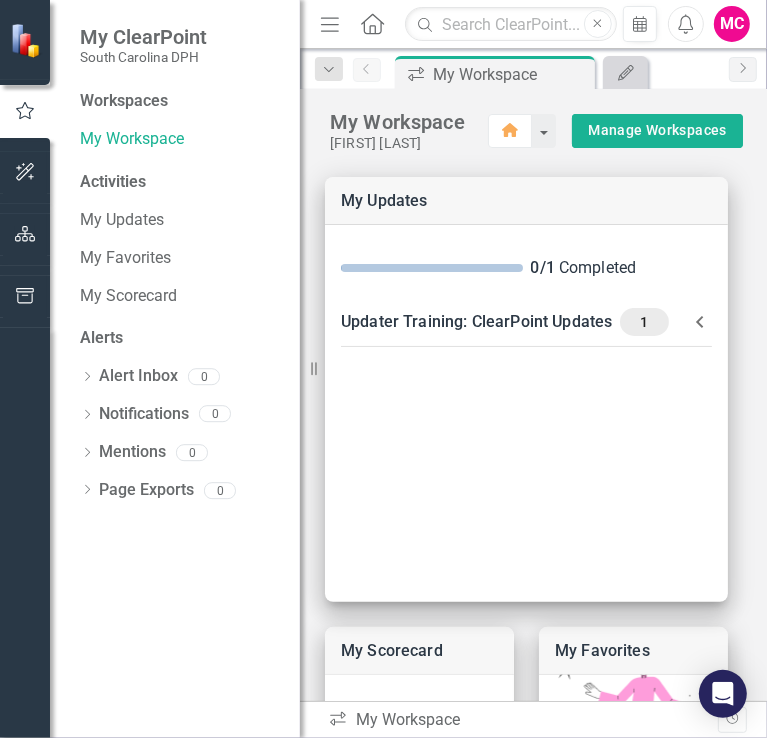 click on "Workspaces" at bounding box center (124, 101) 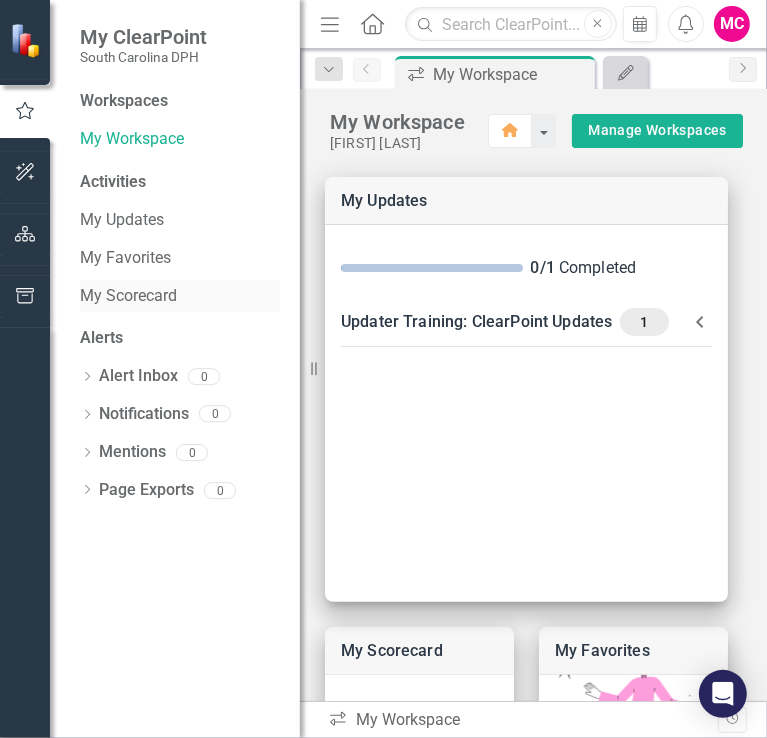 click on "My Scorecard" at bounding box center [180, 296] 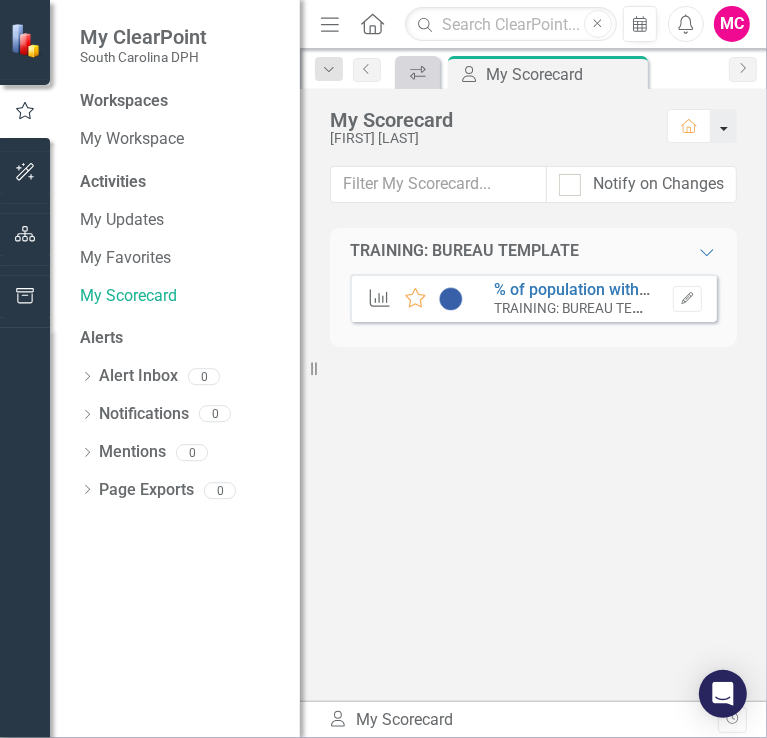 click at bounding box center (724, 126) 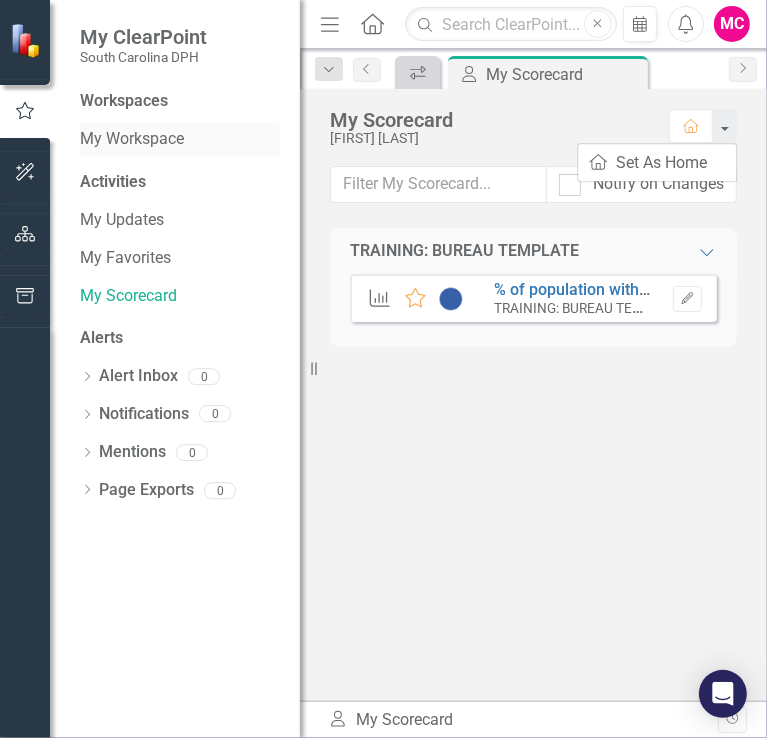 click on "My Workspace" at bounding box center (180, 139) 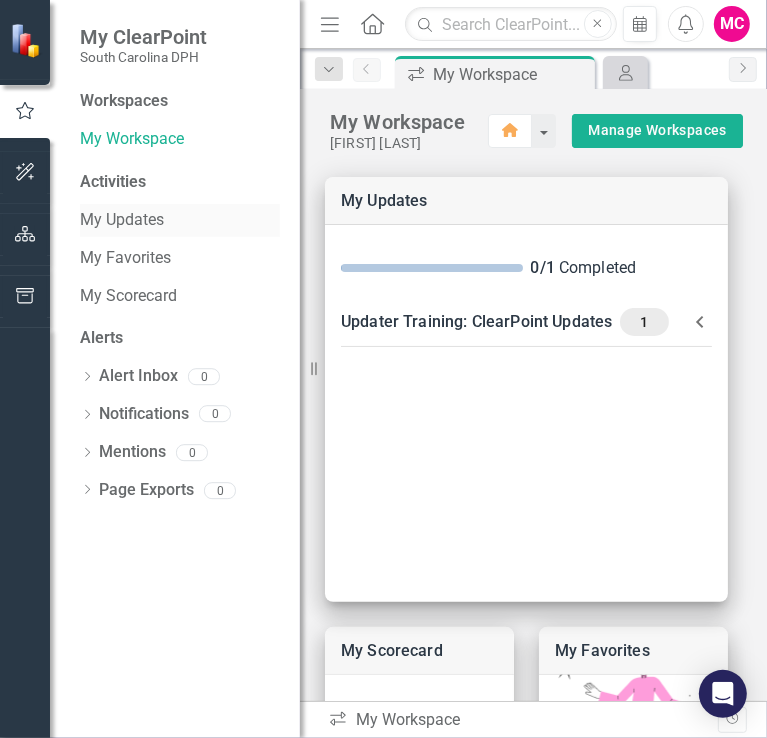 click on "My Updates" at bounding box center (180, 220) 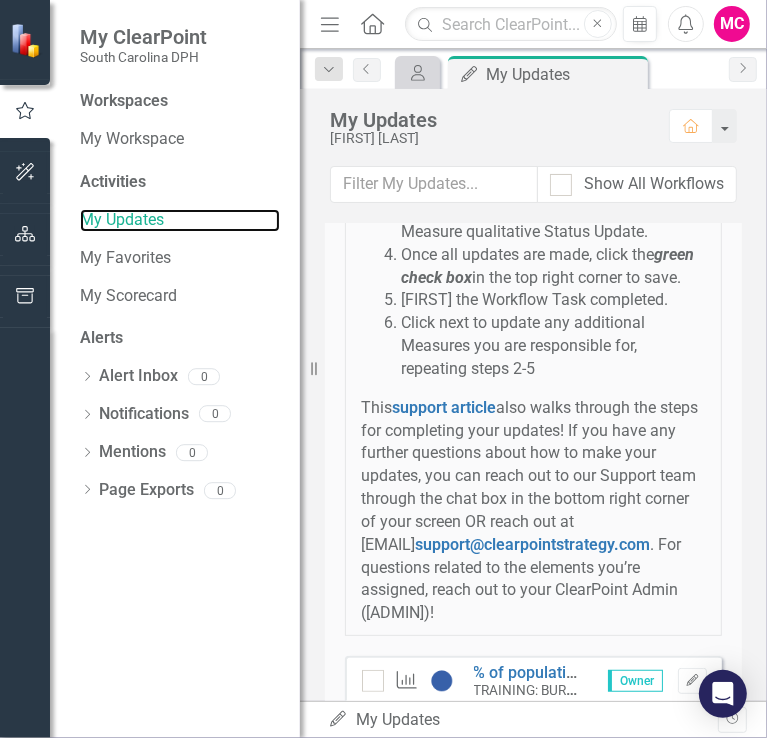 scroll, scrollTop: 372, scrollLeft: 0, axis: vertical 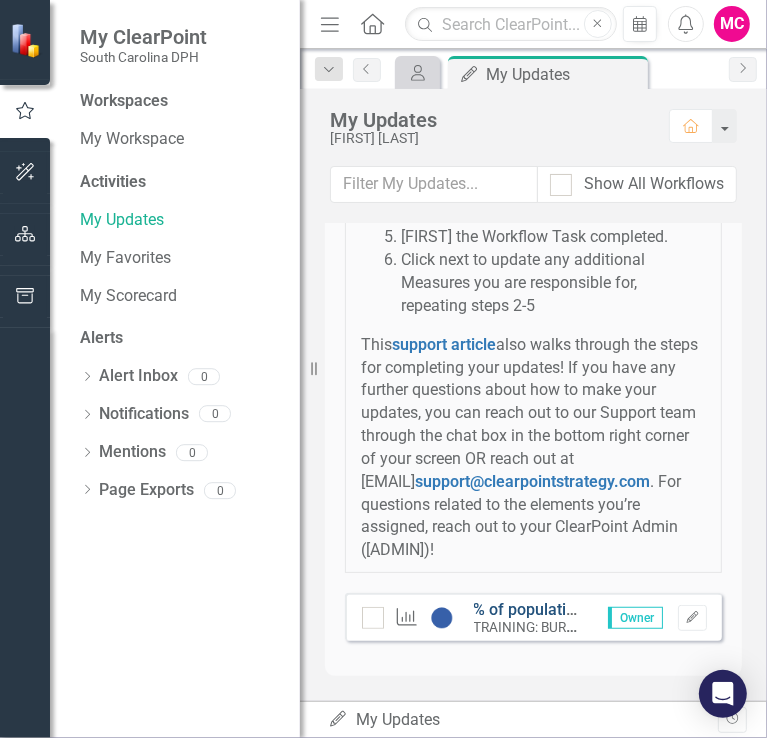 click on "% of population with access to multilingual public health materials" at bounding box center (710, 609) 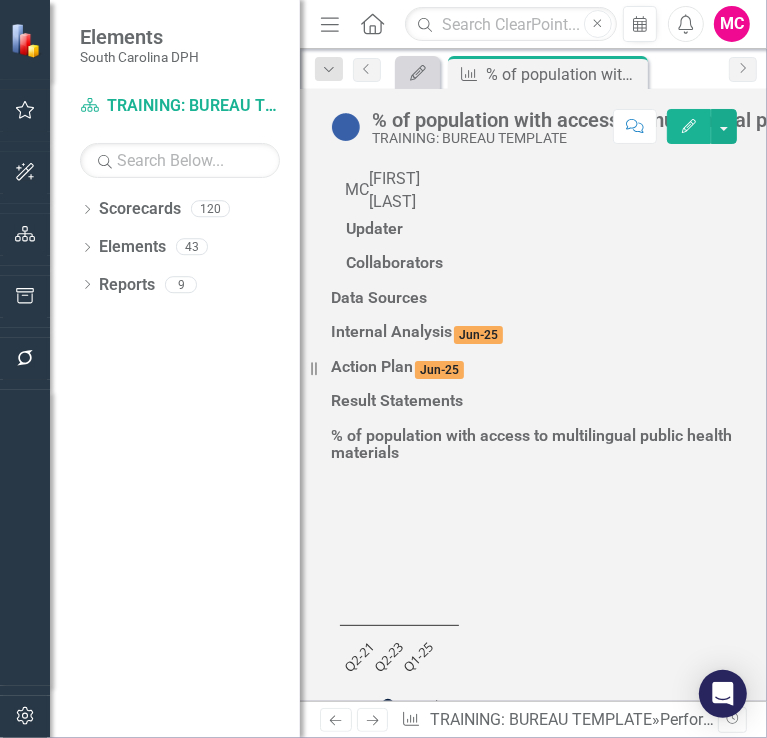 scroll, scrollTop: 0, scrollLeft: 0, axis: both 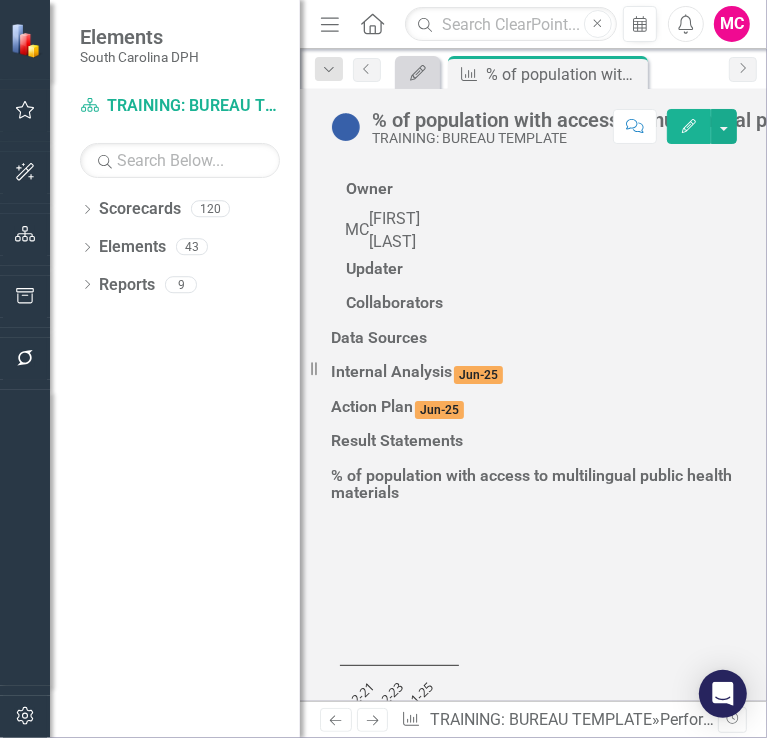 click on "Edit" at bounding box center (689, 126) 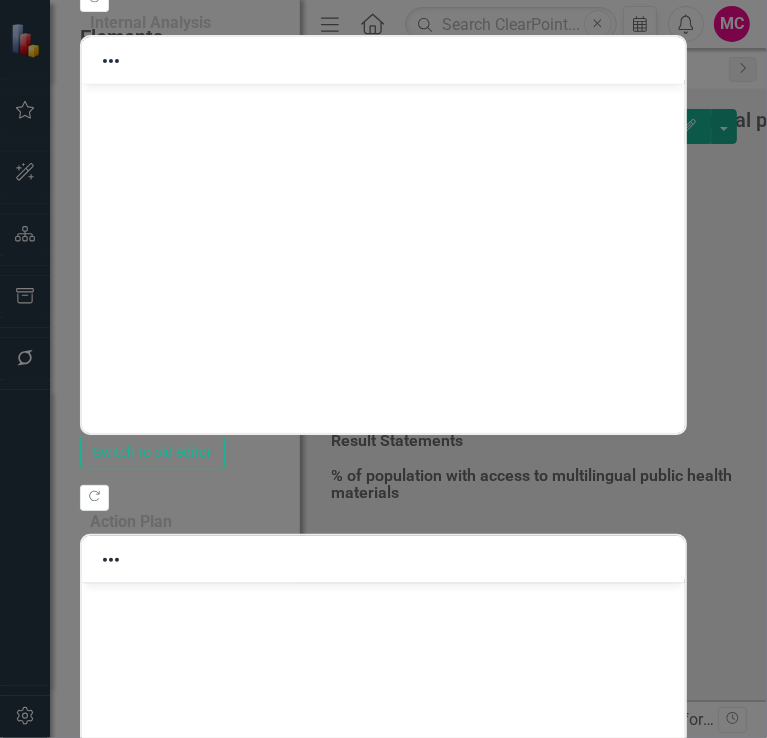 scroll, scrollTop: 0, scrollLeft: 0, axis: both 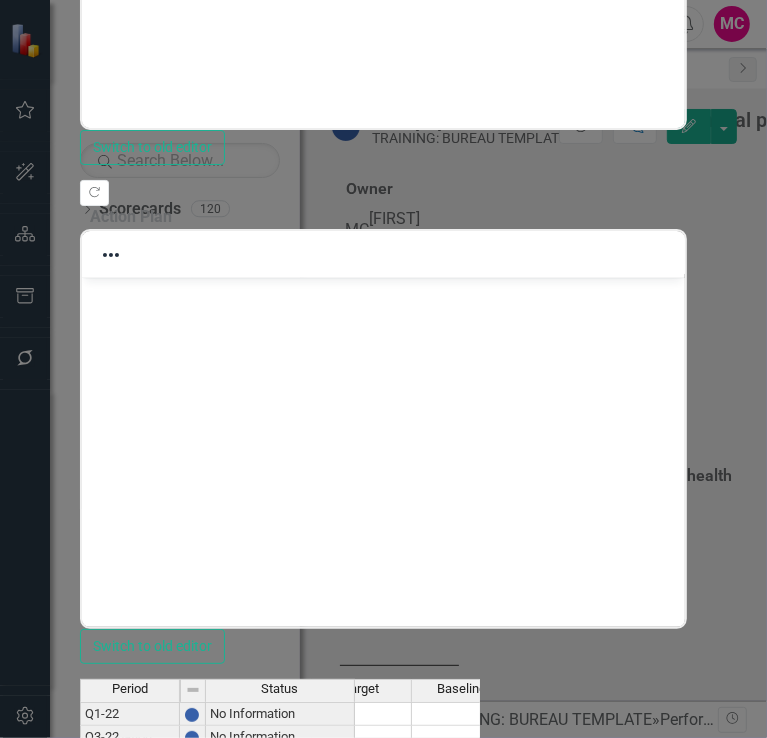 click 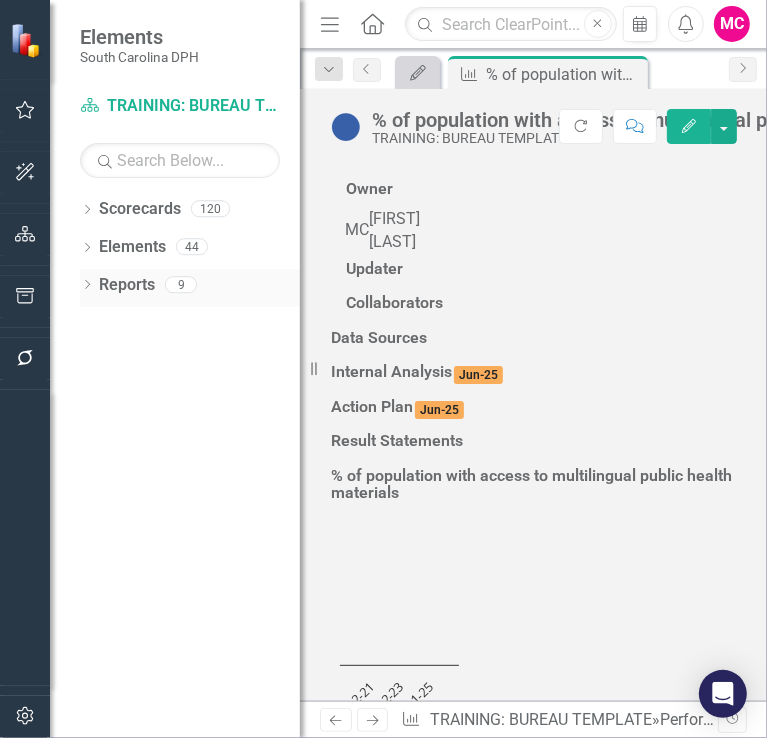 click on "Reports" at bounding box center [127, 285] 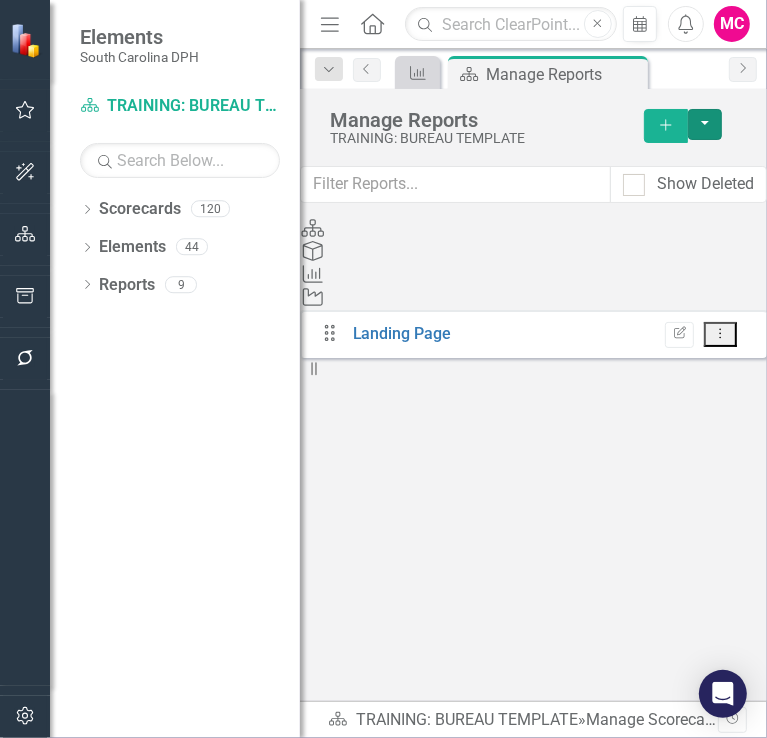 click at bounding box center (705, 124) 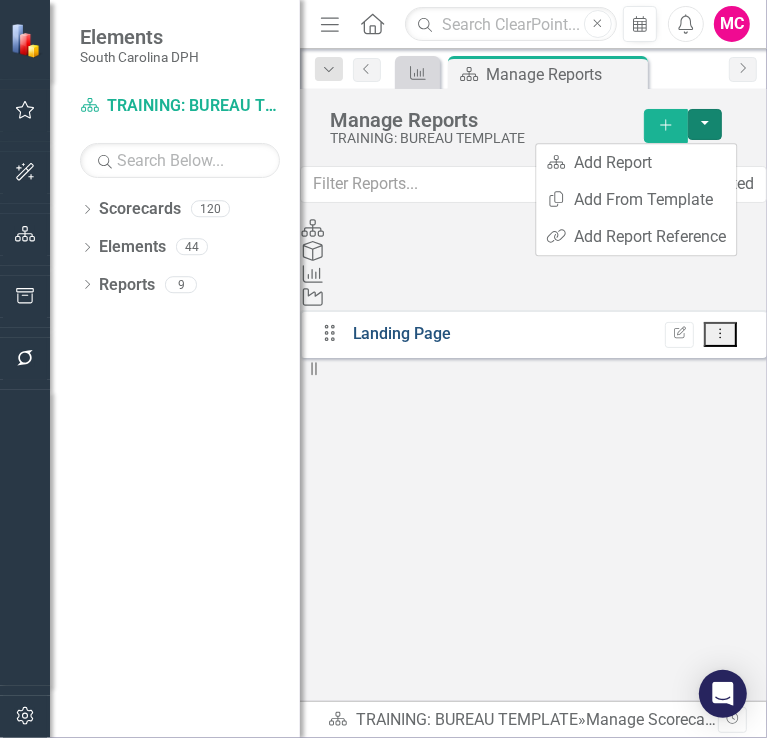 click on "Landing Page" at bounding box center [402, 333] 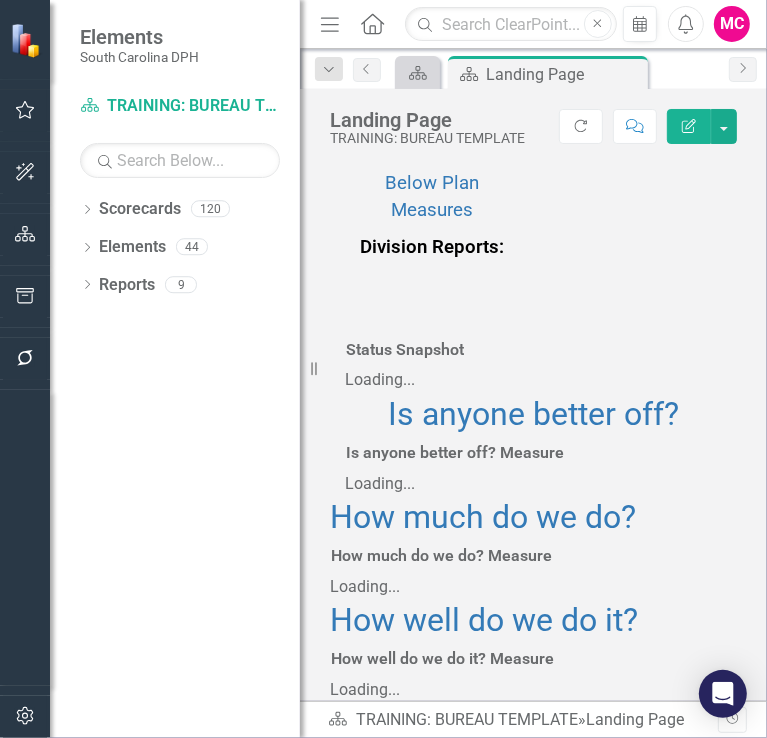 scroll, scrollTop: 268, scrollLeft: 0, axis: vertical 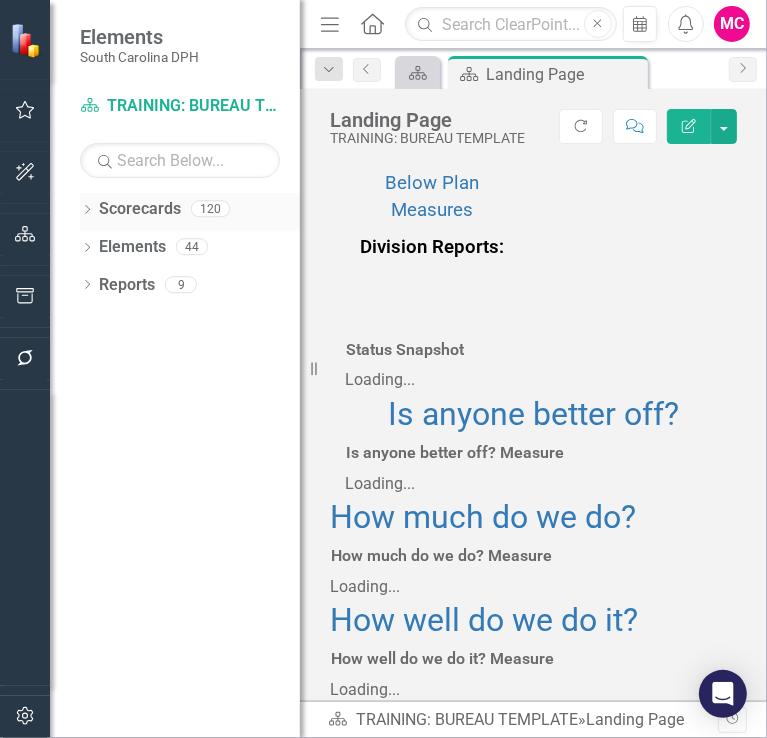click on "Scorecards" at bounding box center (140, 209) 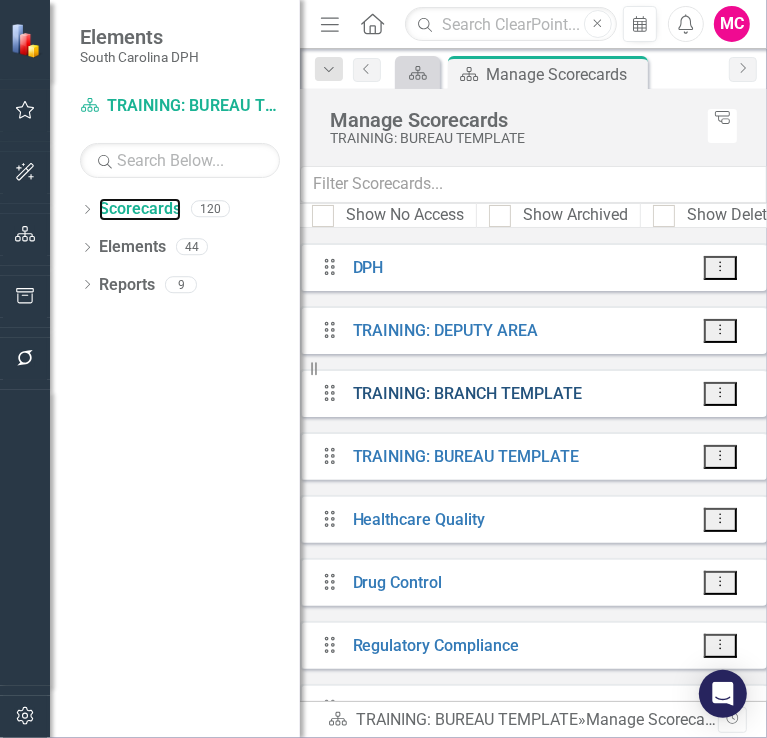 scroll, scrollTop: 0, scrollLeft: 0, axis: both 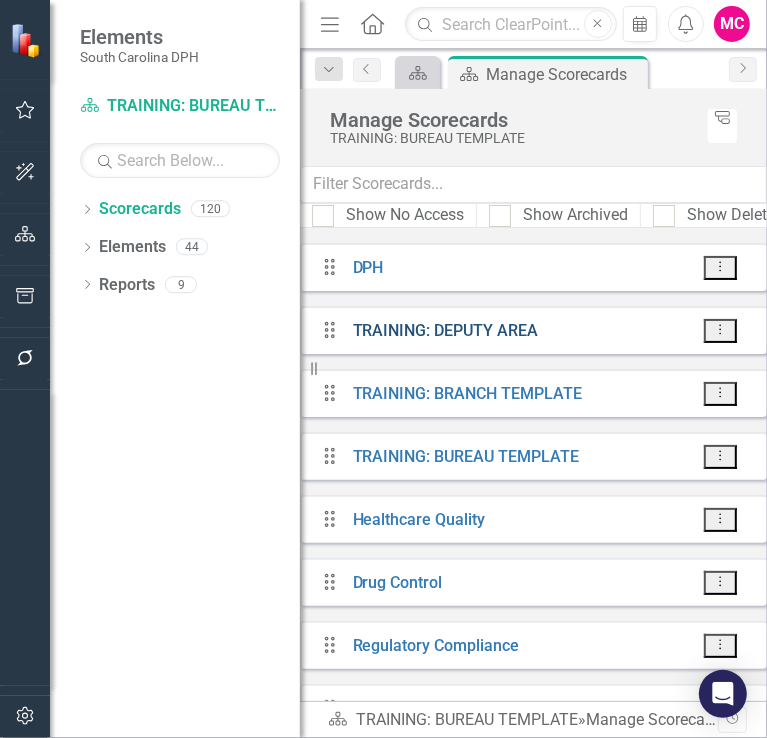 click on "TRAINING: DEPUTY AREA" at bounding box center (446, 330) 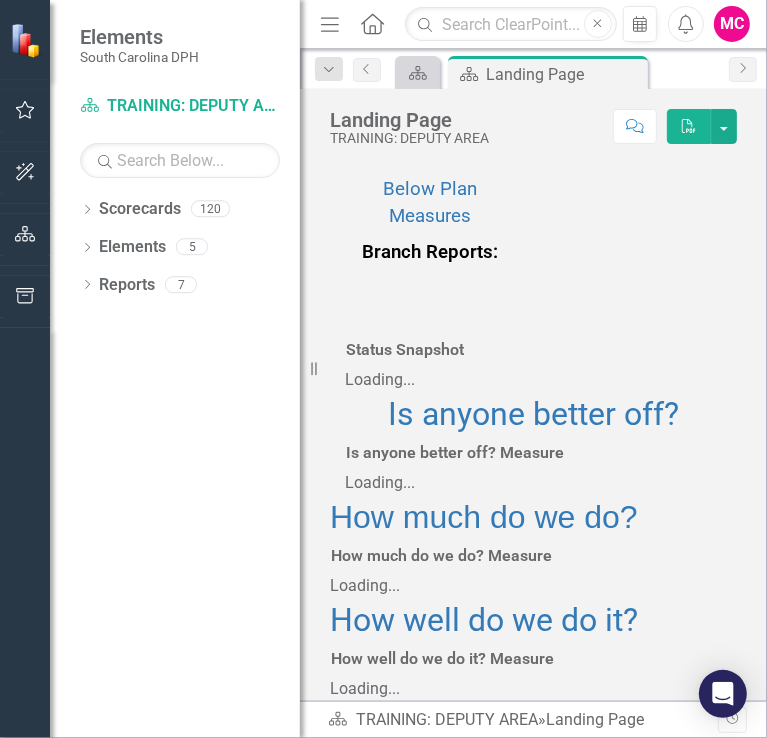 scroll, scrollTop: 0, scrollLeft: 0, axis: both 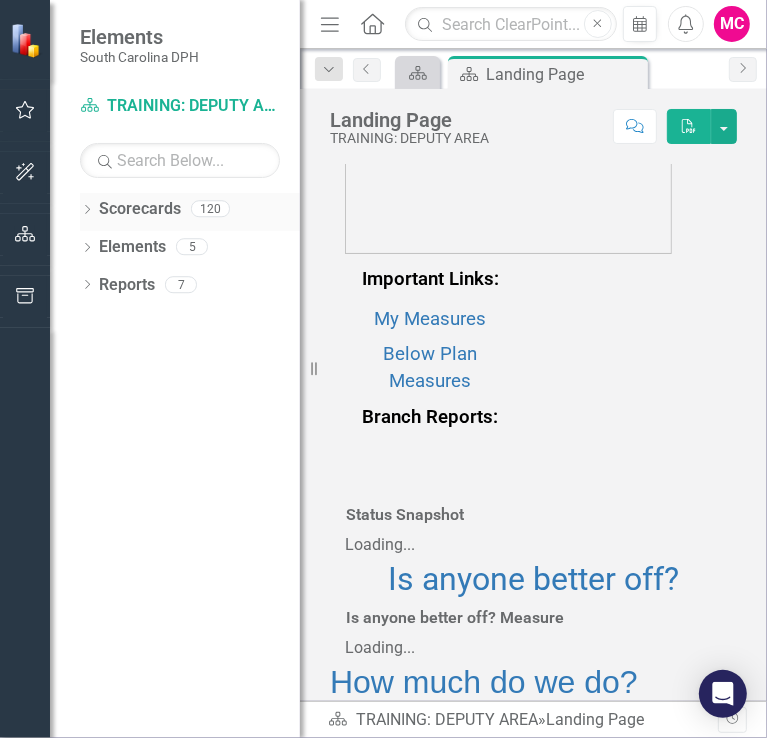 click on "Scorecards" at bounding box center [140, 209] 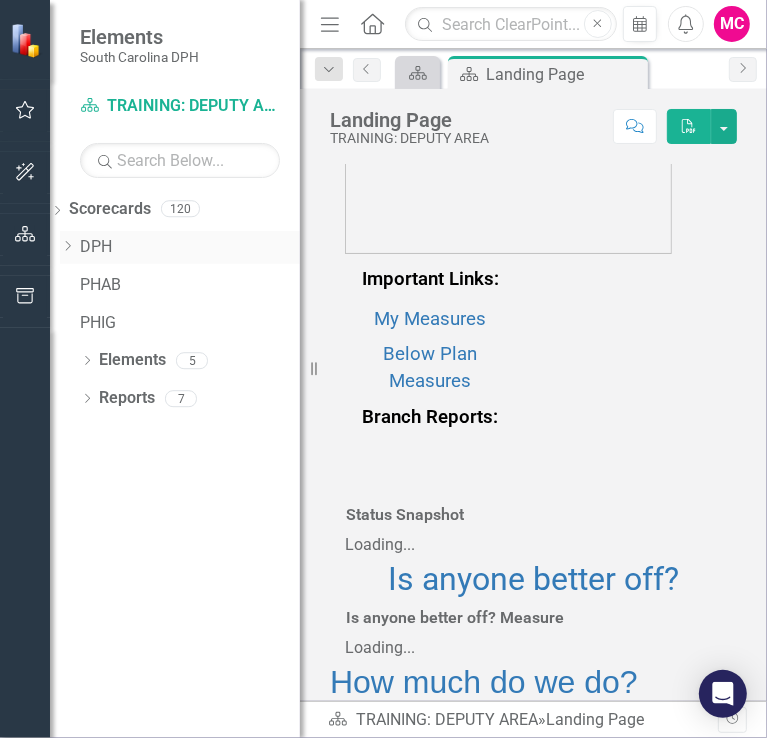 click on "Dropdown" 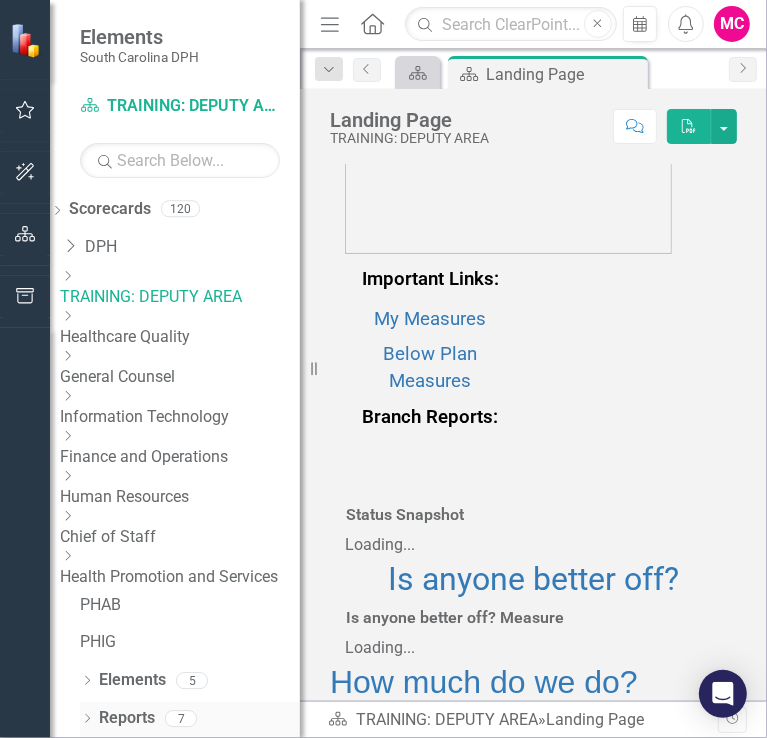 click on "Reports" at bounding box center [127, 718] 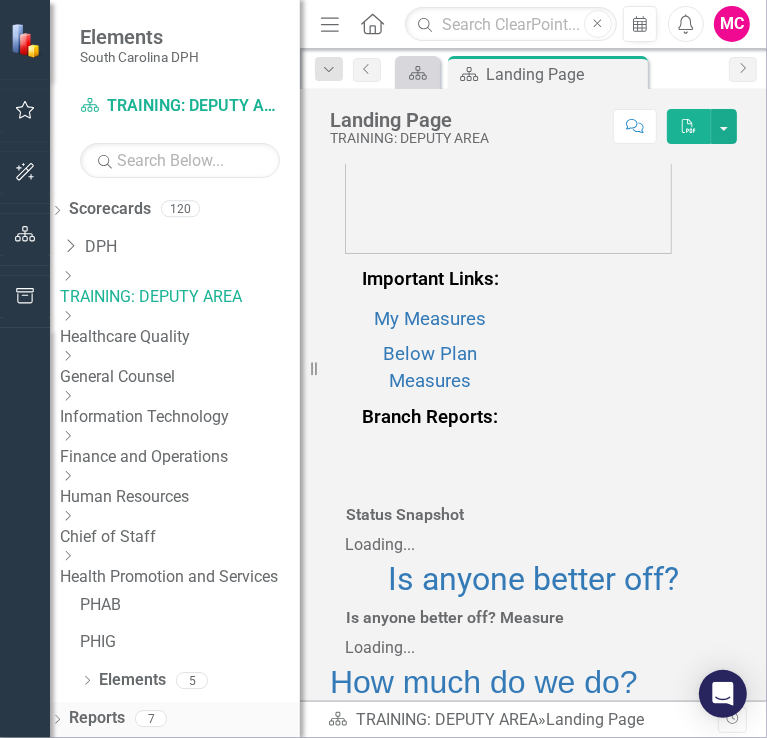 scroll, scrollTop: 197, scrollLeft: 0, axis: vertical 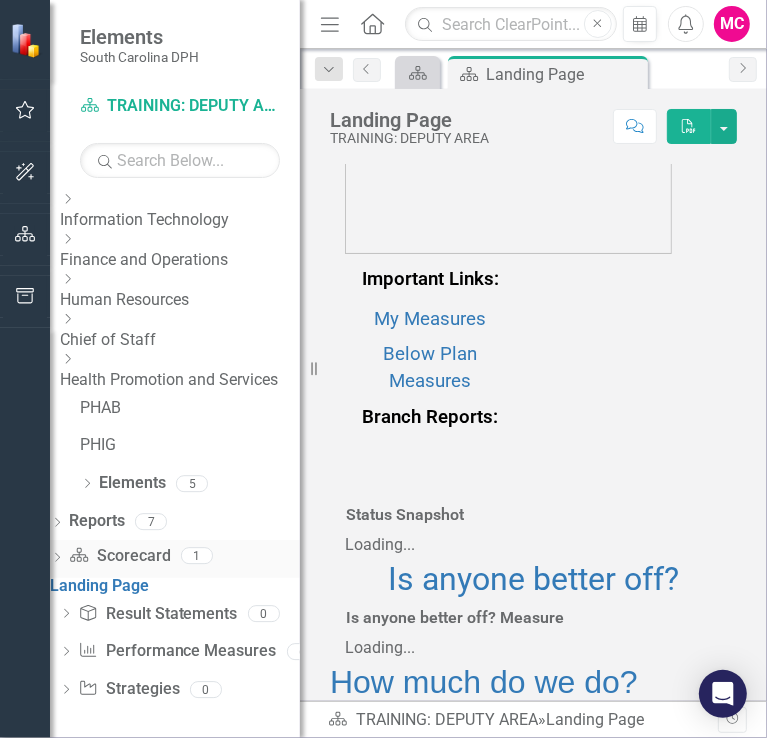 click on "Scorecard Scorecard" at bounding box center [119, 556] 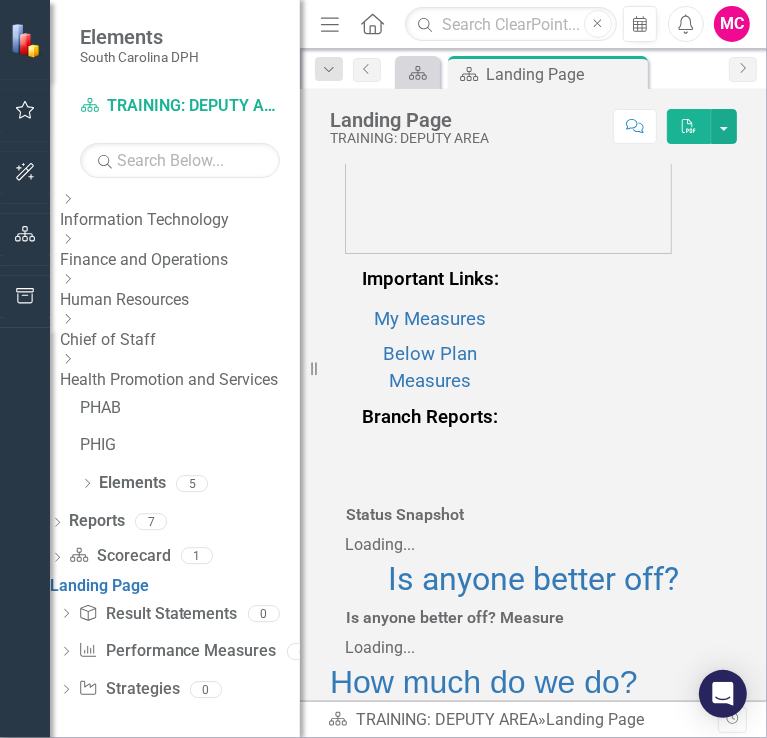 scroll, scrollTop: 112, scrollLeft: 0, axis: vertical 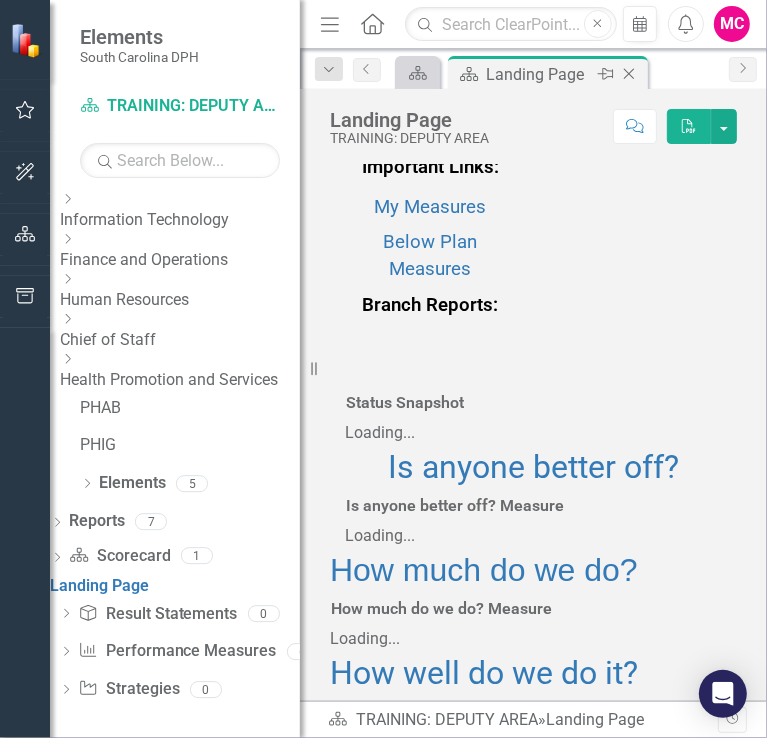click 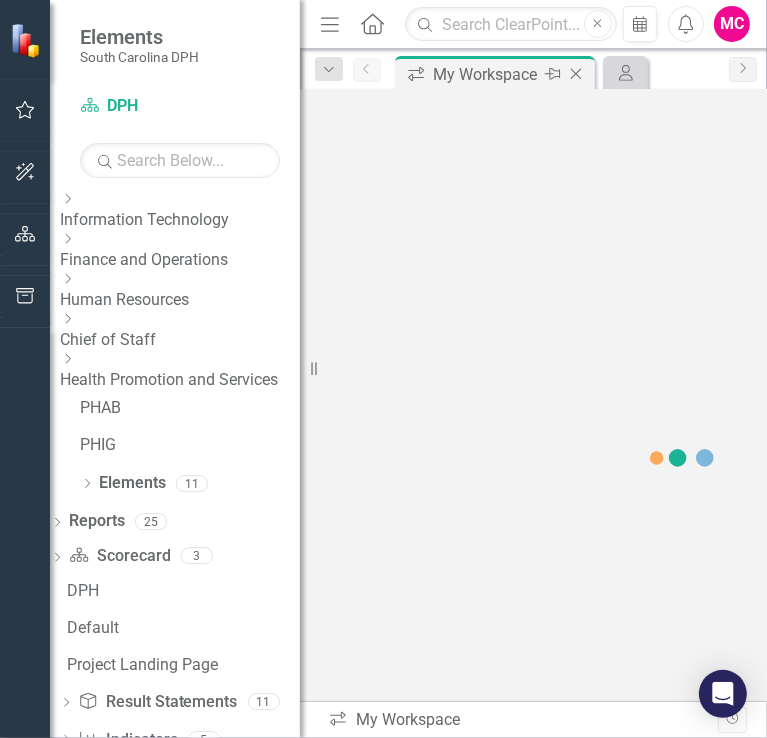 click on "My Workspace" at bounding box center [486, 74] 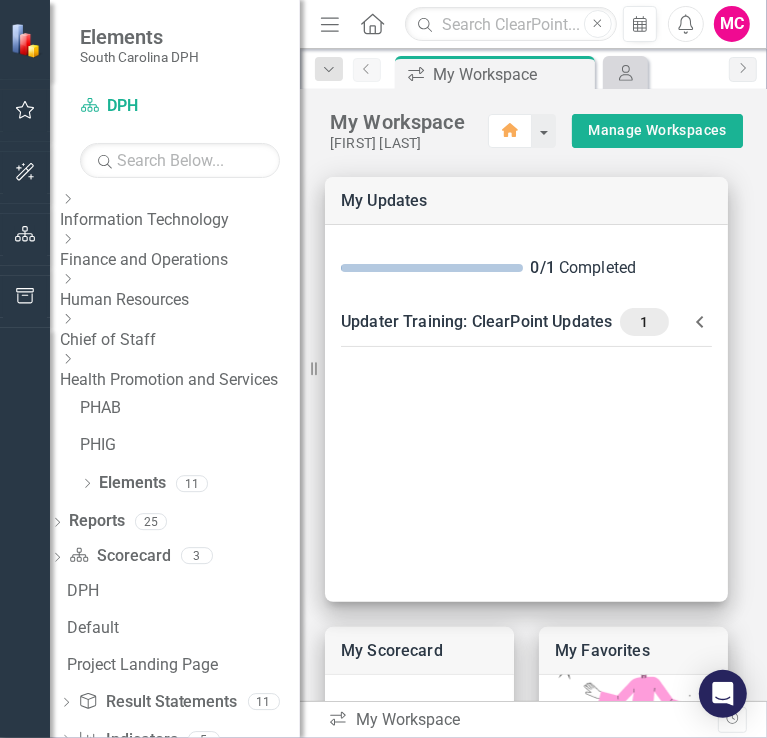 click on "Previous" at bounding box center (367, 70) 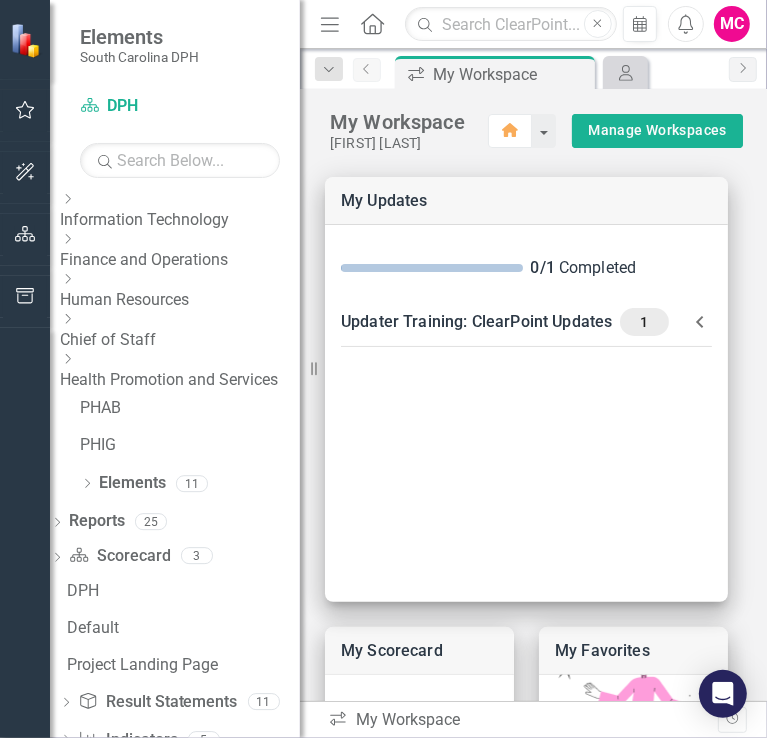 click on "Previous" 